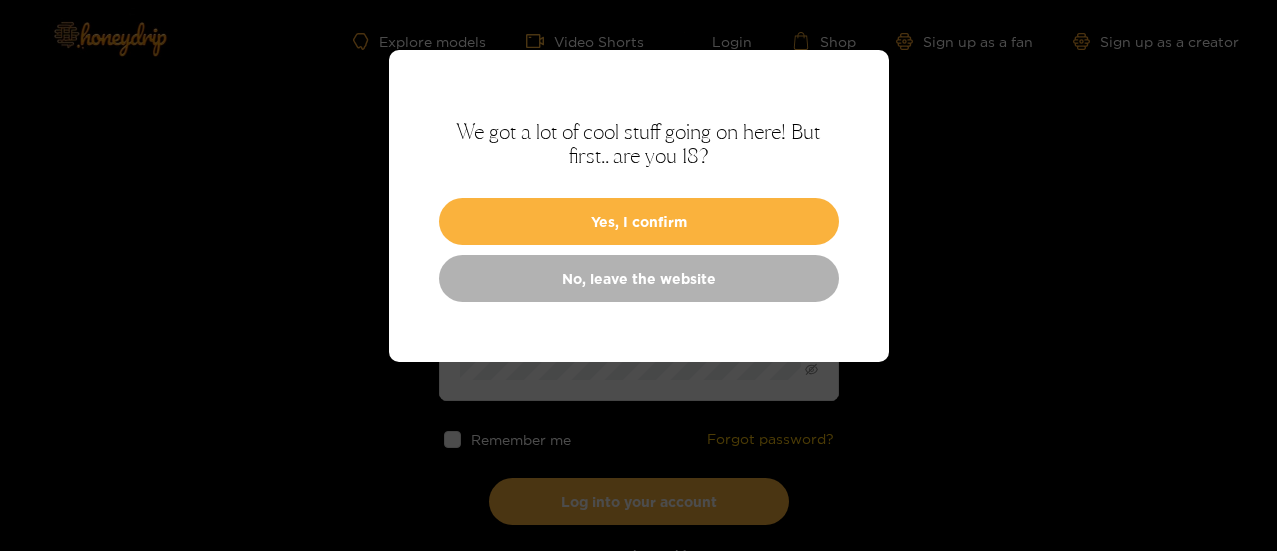 scroll, scrollTop: 0, scrollLeft: 0, axis: both 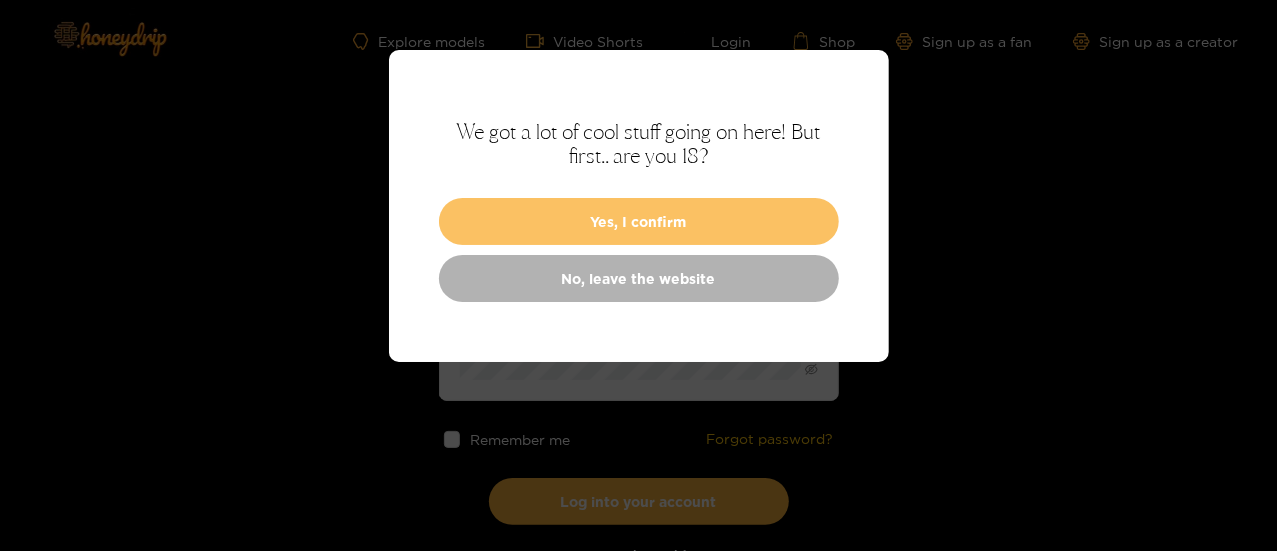 click on "Yes, I confirm" at bounding box center [639, 221] 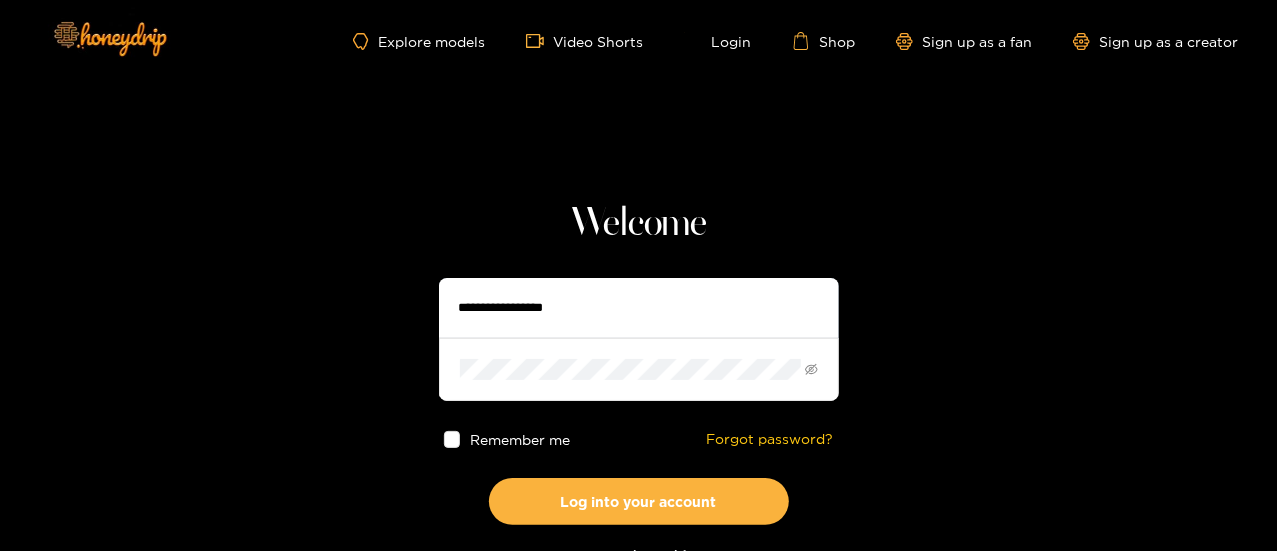 click at bounding box center (639, 308) 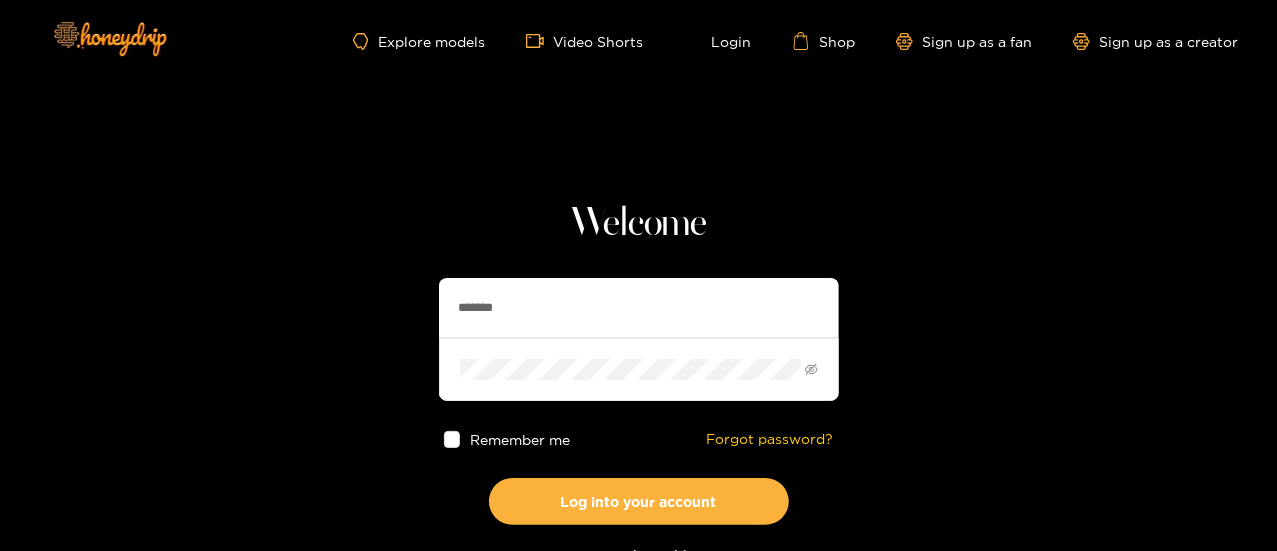 click on "Log into your account" at bounding box center [639, 501] 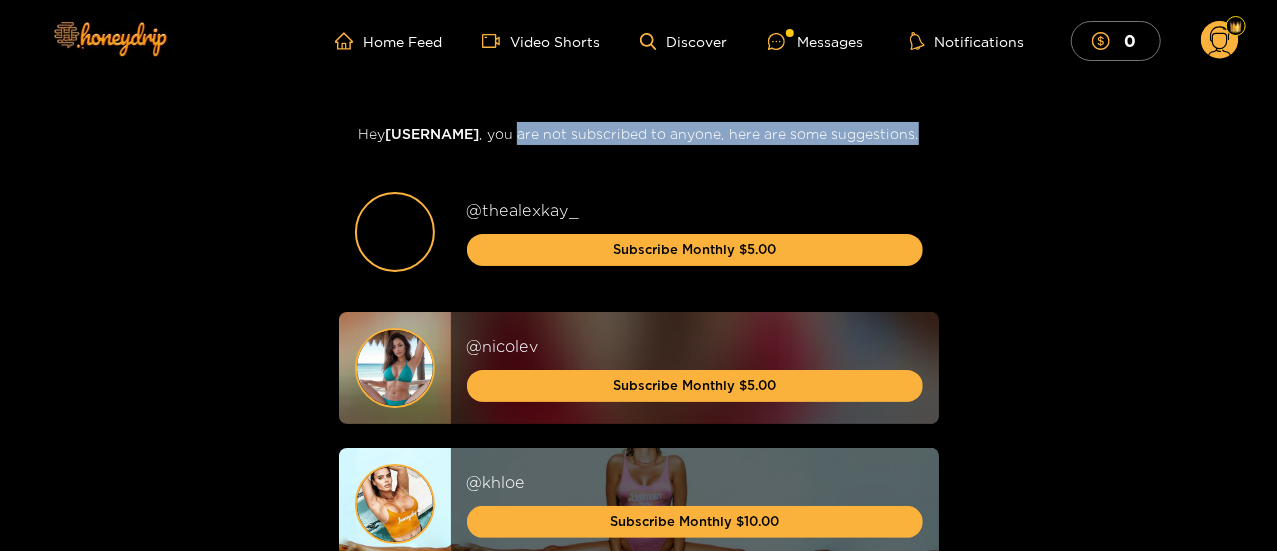 drag, startPoint x: 911, startPoint y: 134, endPoint x: 500, endPoint y: 140, distance: 411.0438 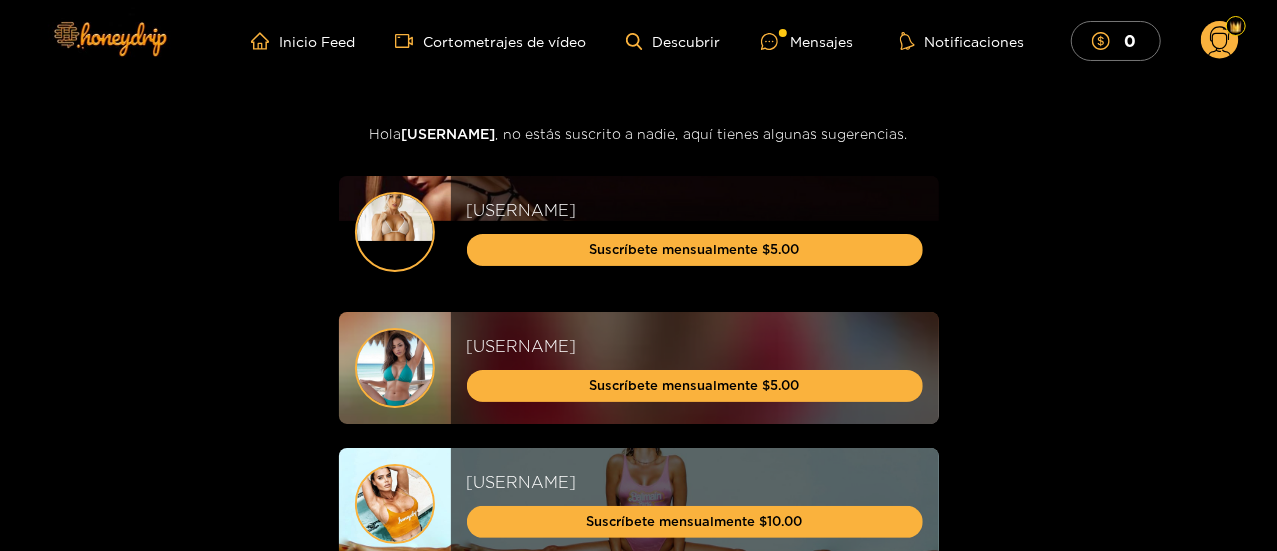 click on "[STATE] [DATE], [TIME]   1 0 ENVIAR PROPINA [STATE] [DATE], [TIME]   0 0 ENVIAR PROPINA [STATE] [DATE], [TIME]   0 0 ENVIAR PROPINA [STATE] [DATE], [TIME]   0 0 ENVIAR PROPINA [STATE] [DATE], [TIME]   0 0 ENVIAR PROPINA [STATE] [DATE], [TIME]   0 0 ENVIAR PROPINA [STATE] [DATE], [TIME]   0 0 ENVIAR PROPINA [STATE] [DATE], [TIME]   0 0 ENVIAR PROPINA [STATE] [DATE], [TIME]   0 0" at bounding box center [639, 3188] 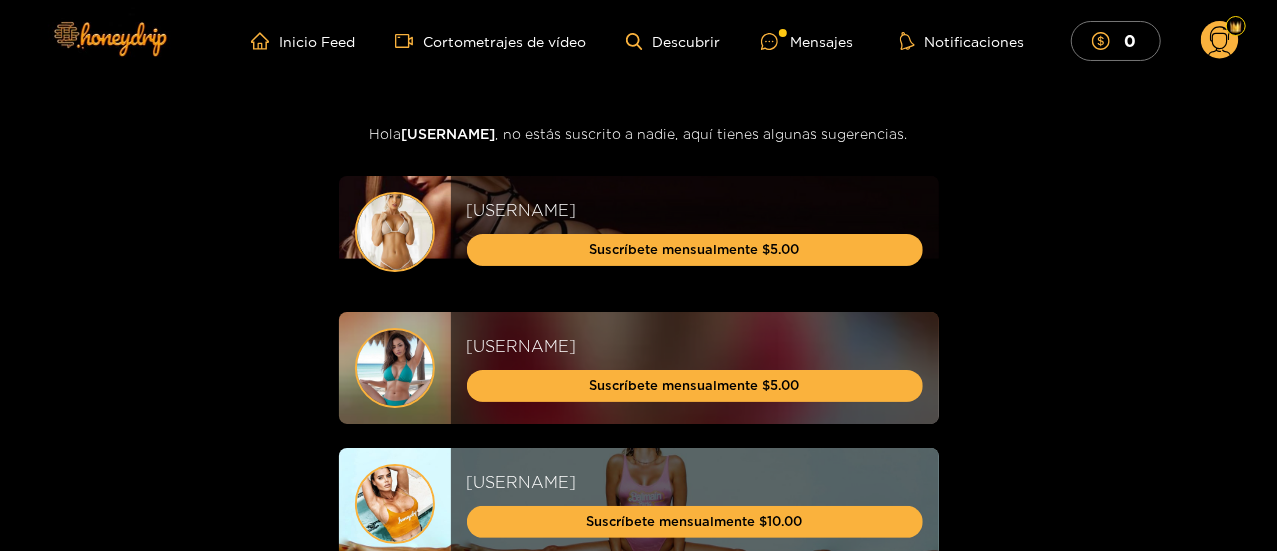 click 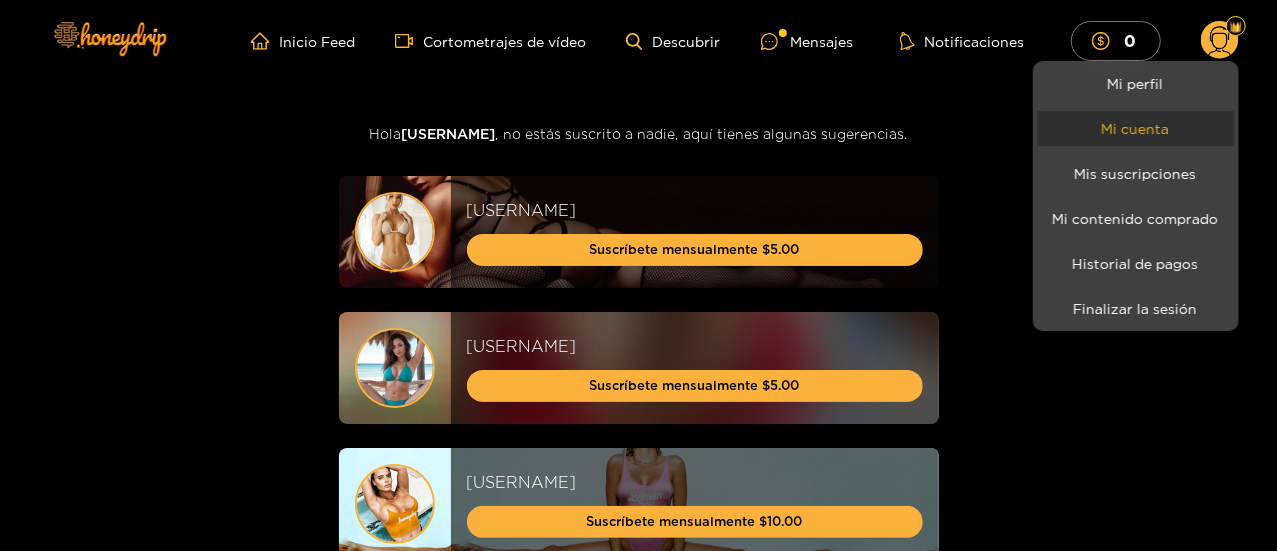 click on "Mi cuenta" at bounding box center [1136, 128] 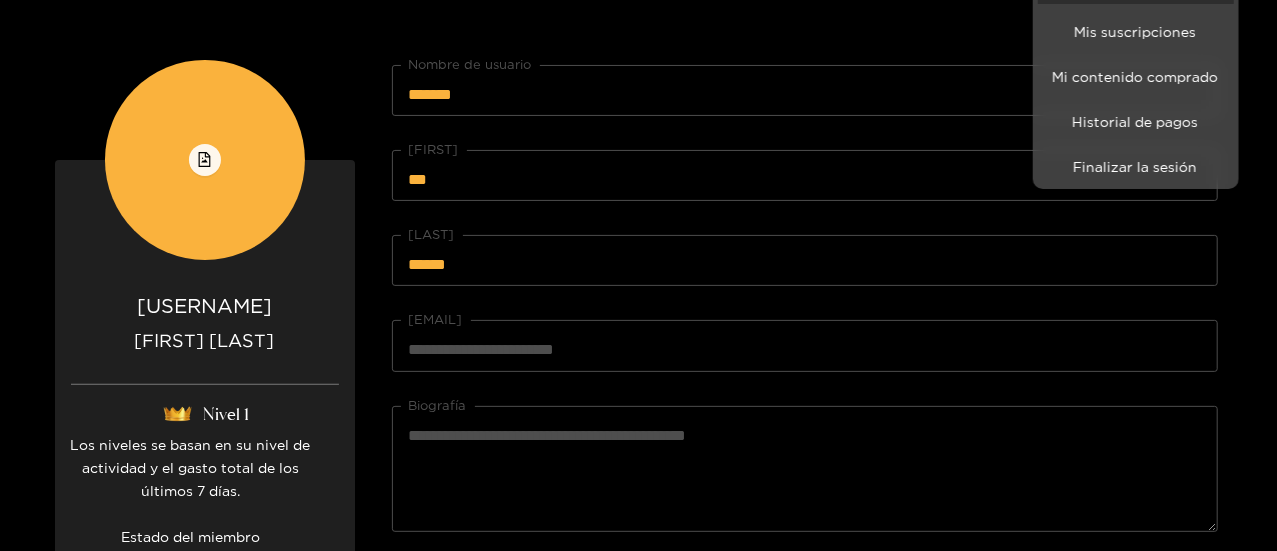 scroll, scrollTop: 274, scrollLeft: 0, axis: vertical 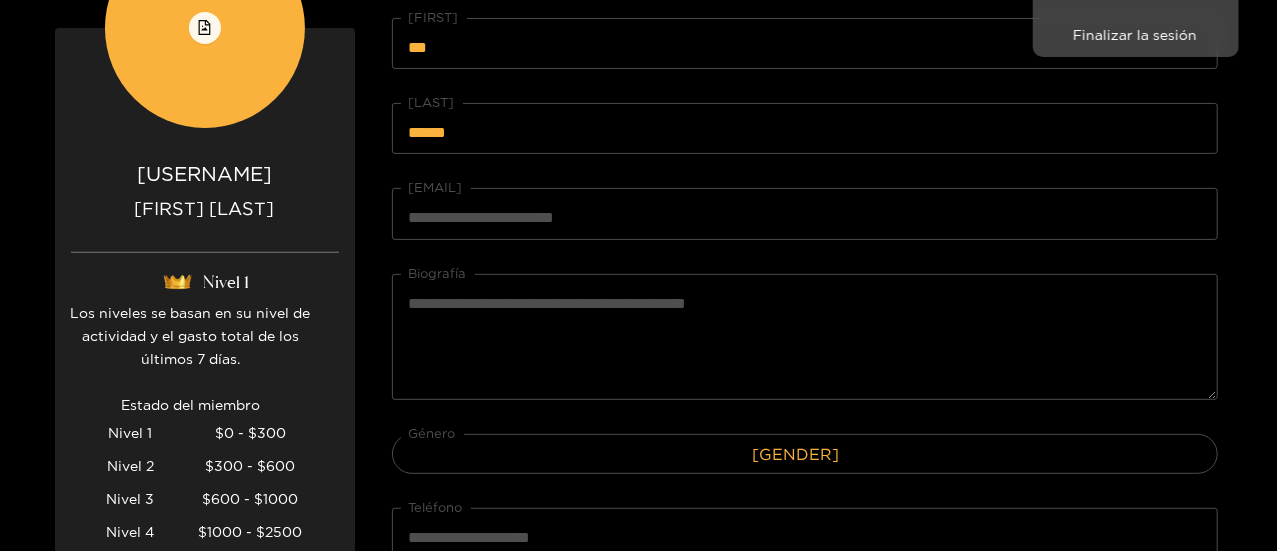 click at bounding box center [638, 275] 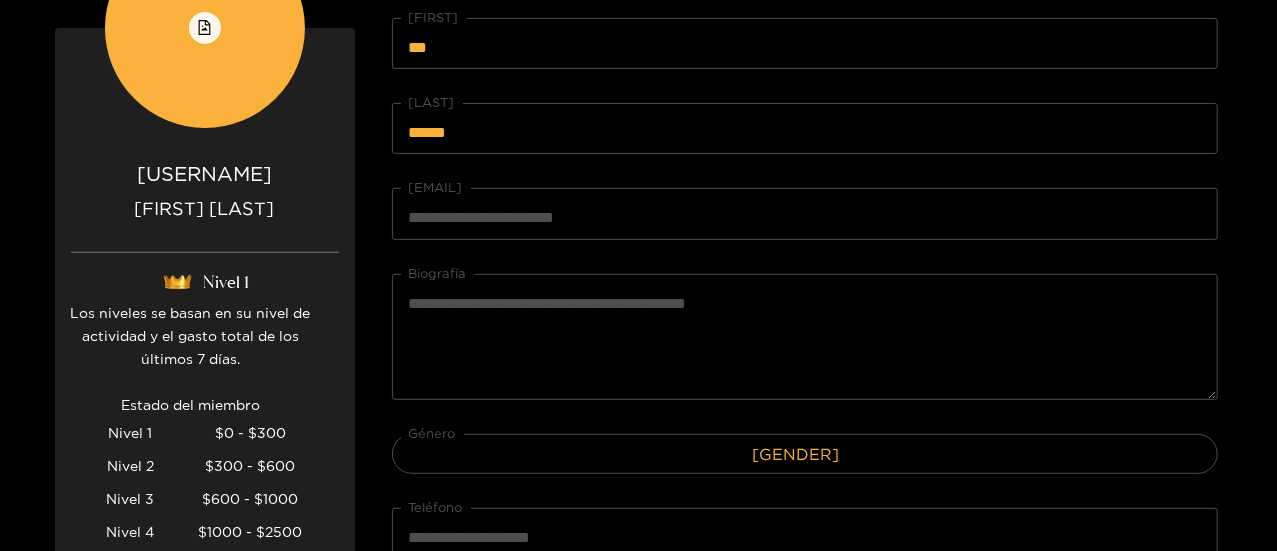 scroll, scrollTop: 0, scrollLeft: 0, axis: both 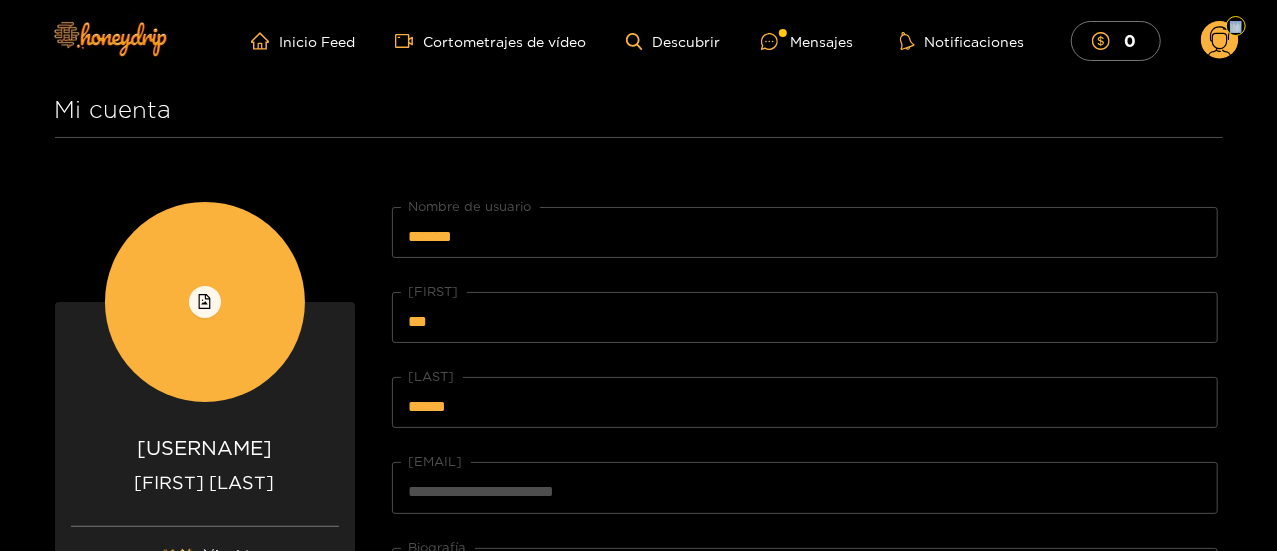 drag, startPoint x: 1240, startPoint y: 40, endPoint x: 1210, endPoint y: 33, distance: 30.805843 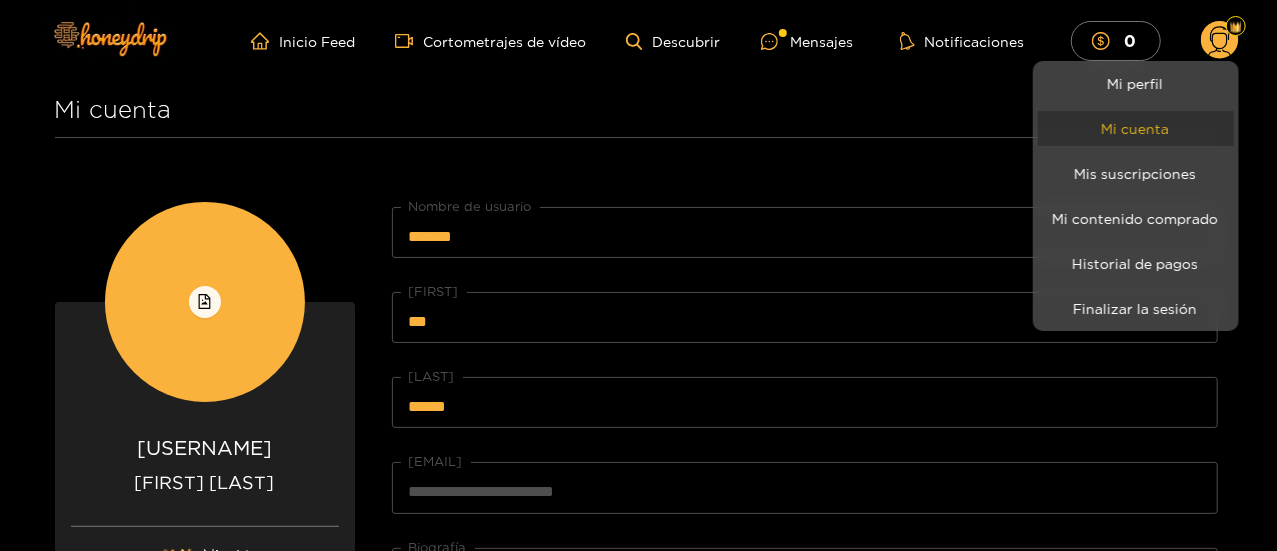 click on "Mi cuenta" at bounding box center [1136, 128] 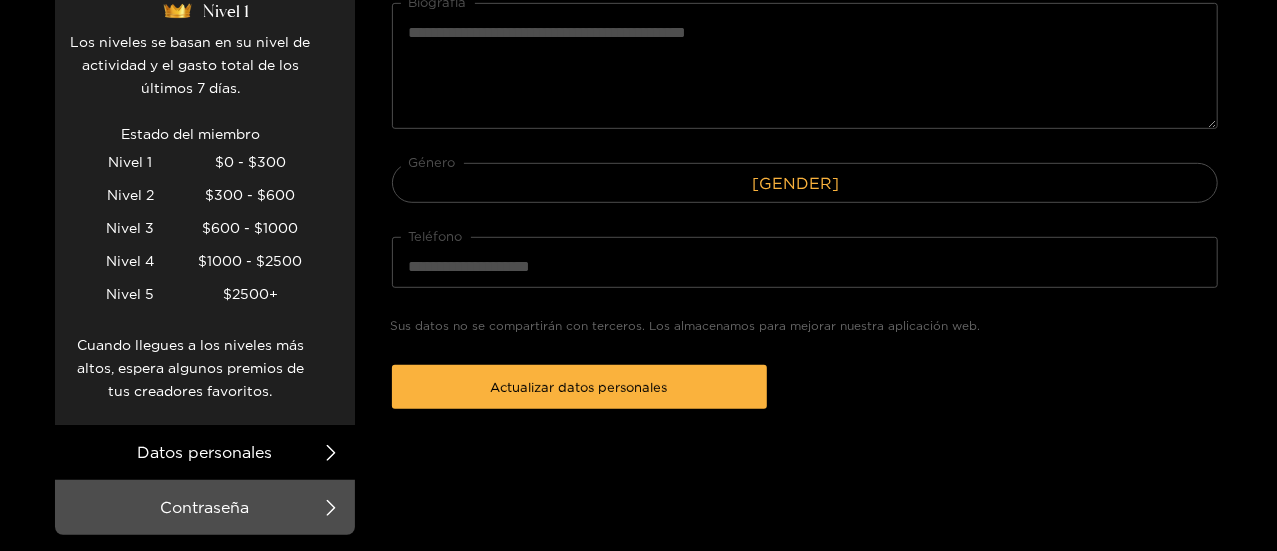 scroll, scrollTop: 550, scrollLeft: 0, axis: vertical 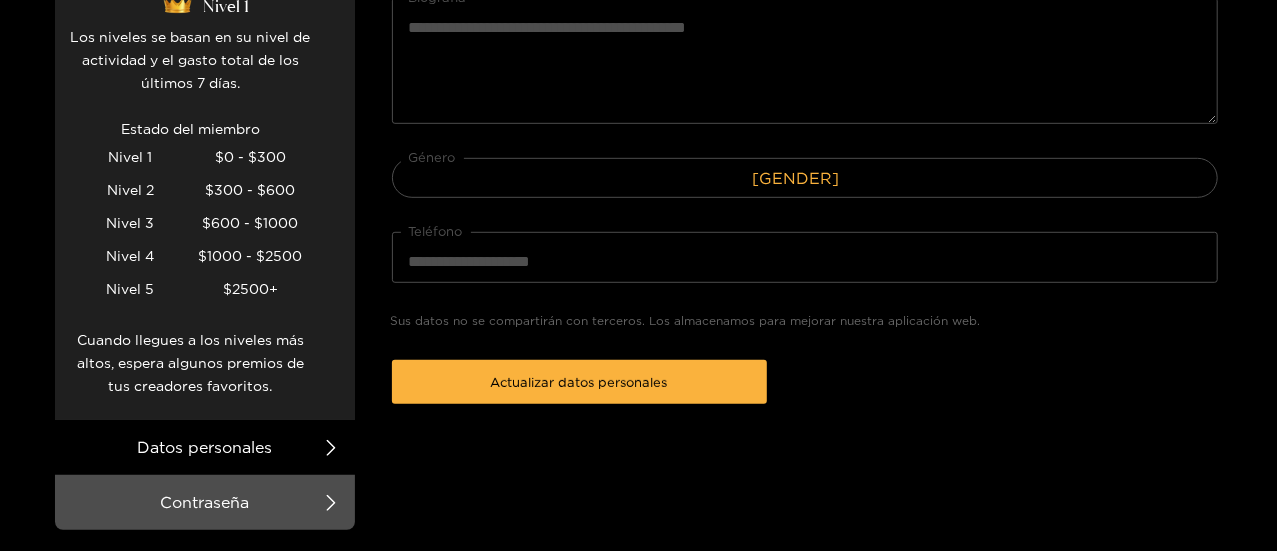click at bounding box center [638, 275] 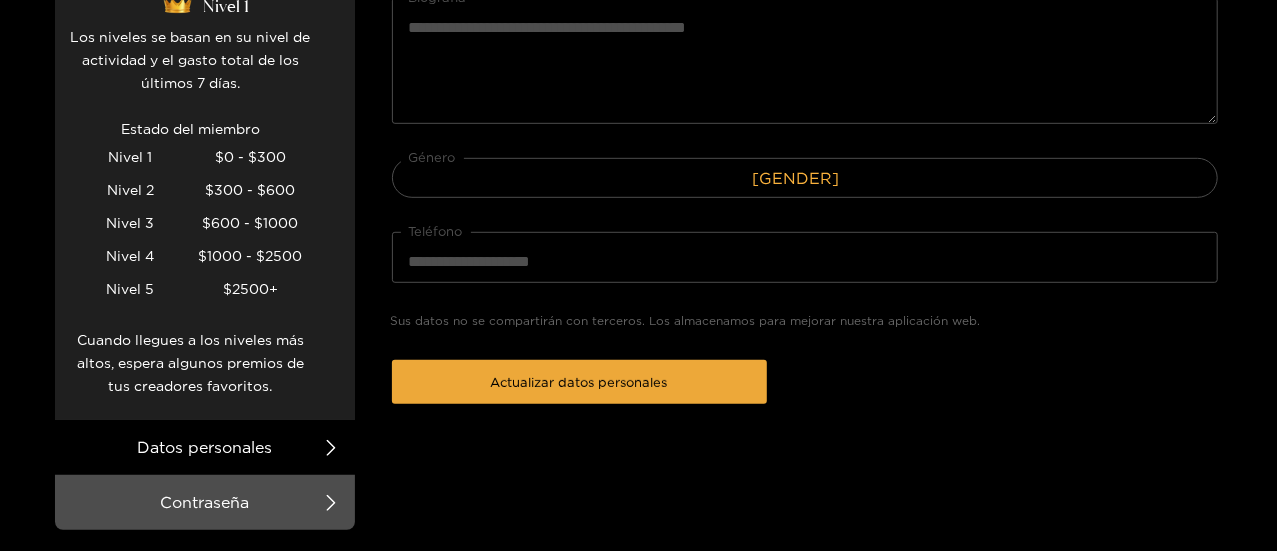 click on "Actualizar datos personales" at bounding box center [579, 382] 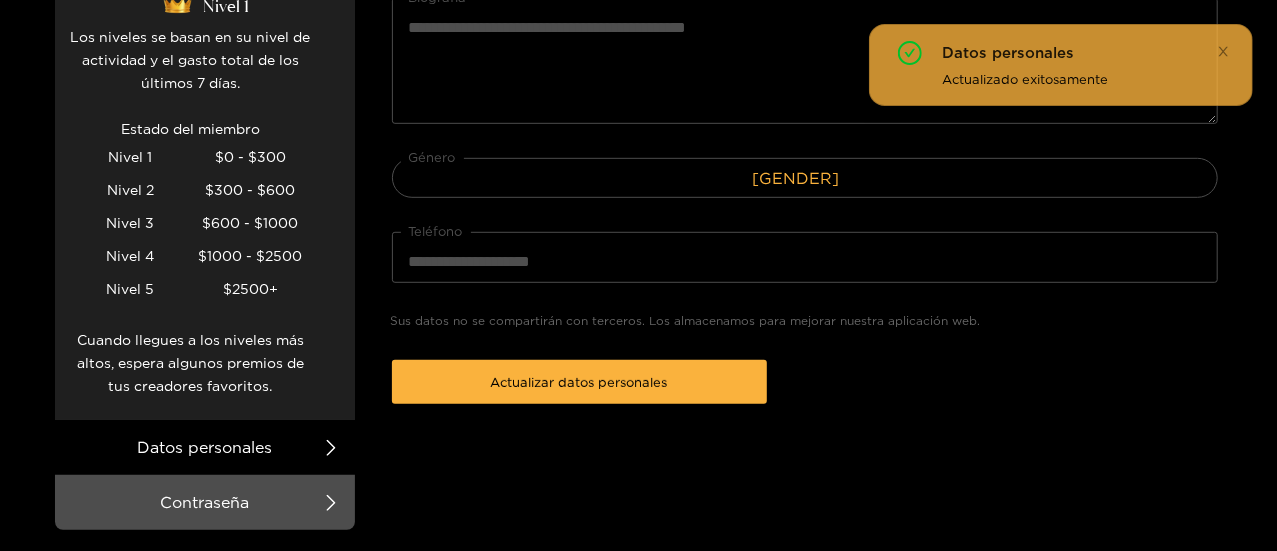click on "Datos personales" at bounding box center (205, 447) 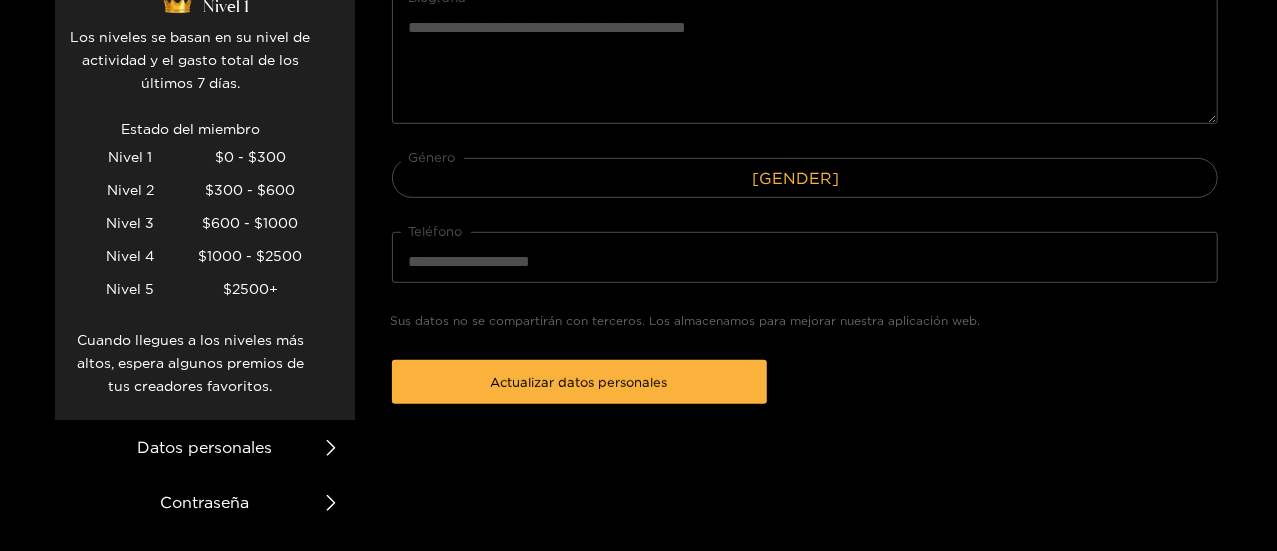 click at bounding box center [331, 502] 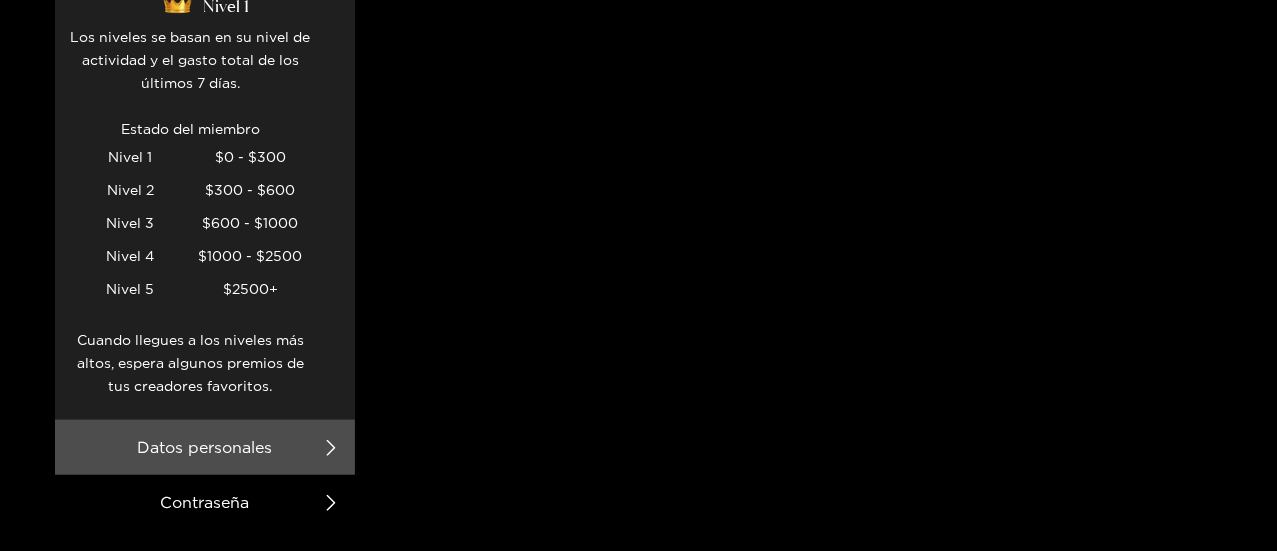 scroll, scrollTop: 67, scrollLeft: 0, axis: vertical 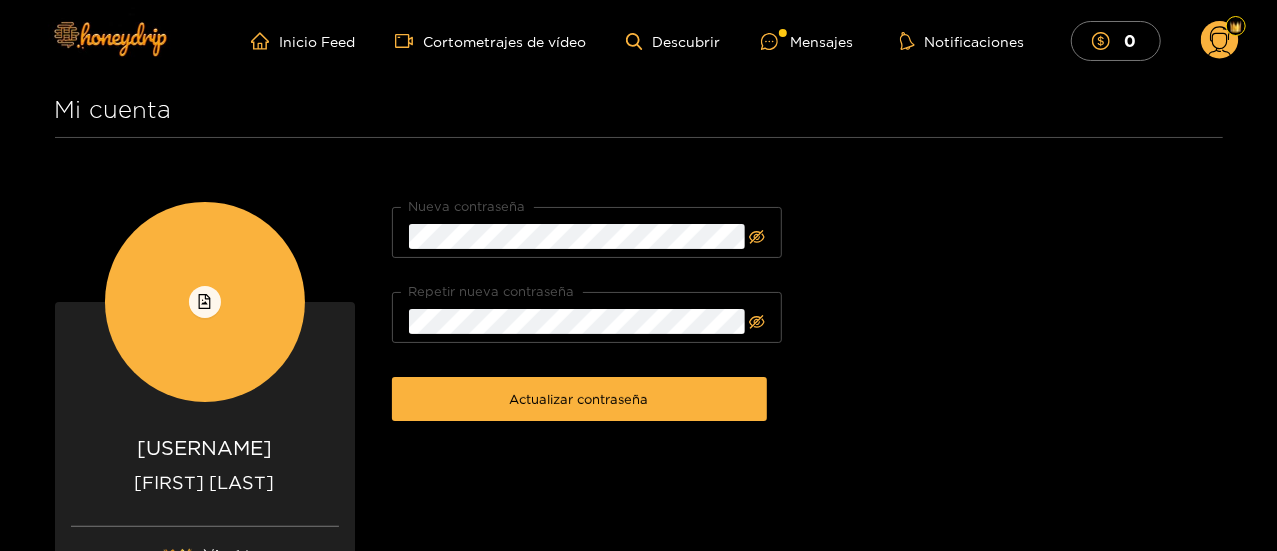 click 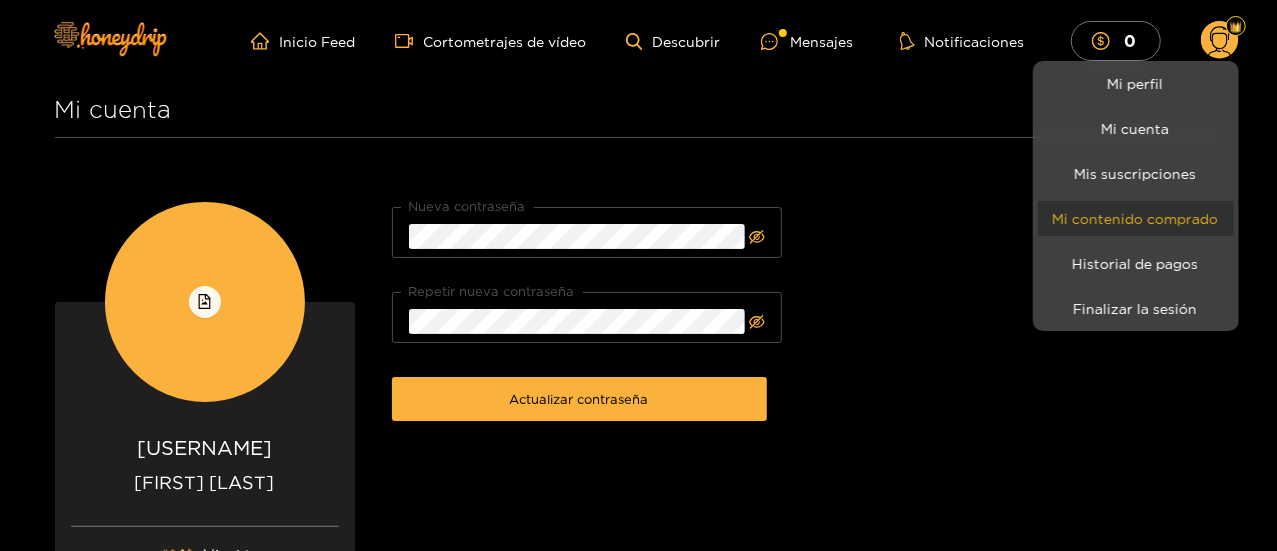 click on "Mi contenido comprado" at bounding box center [1136, 218] 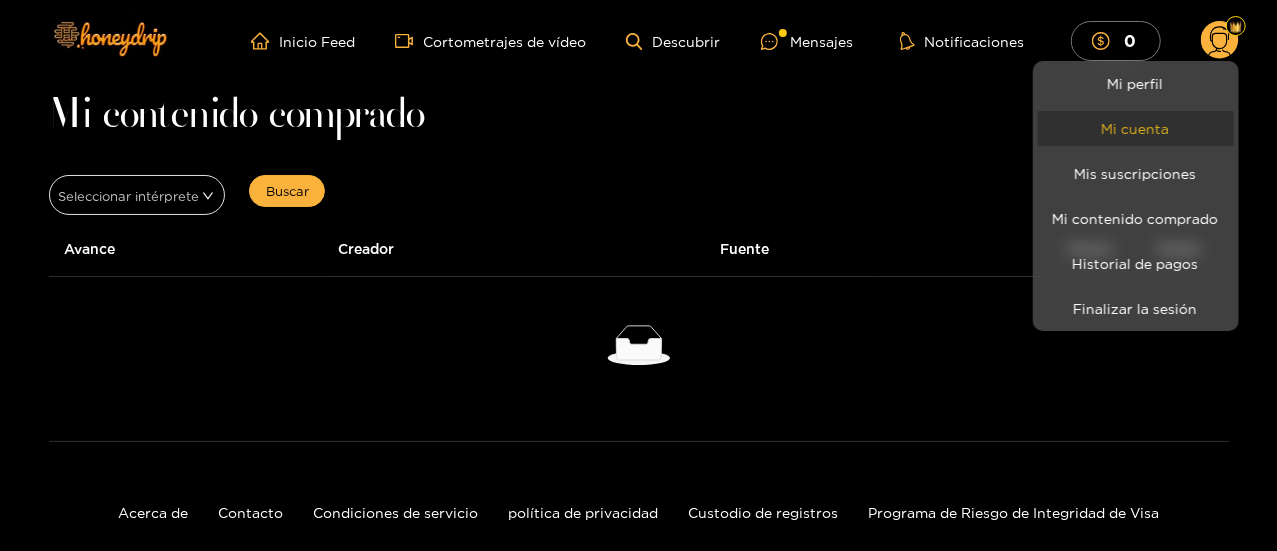 click on "Mi cuenta" at bounding box center [1136, 128] 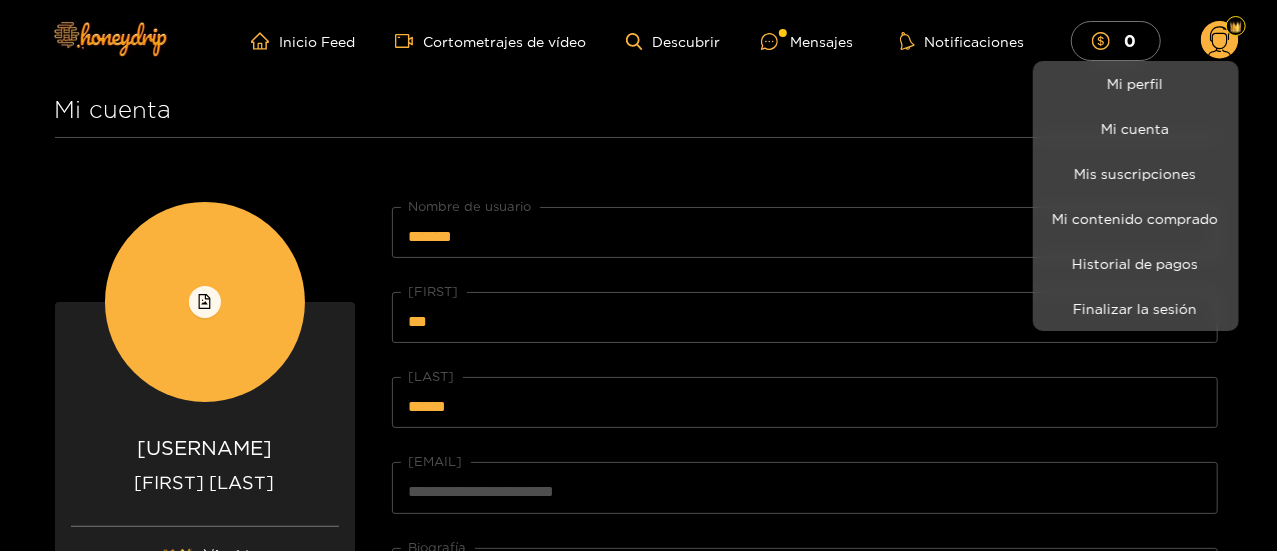 click at bounding box center [638, 275] 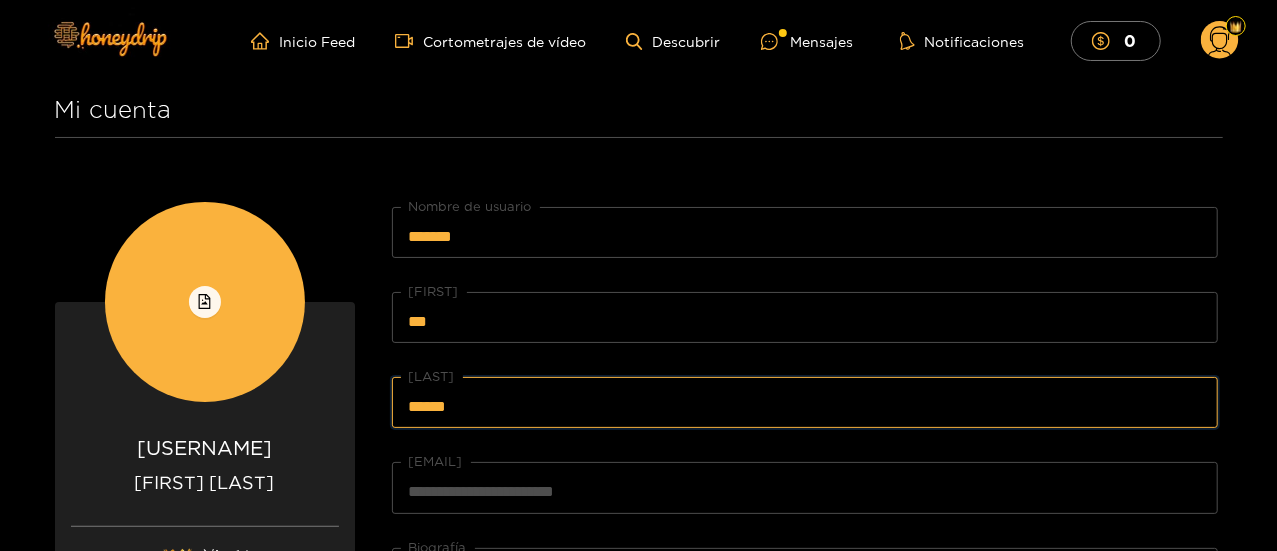 click on "******" at bounding box center [805, 402] 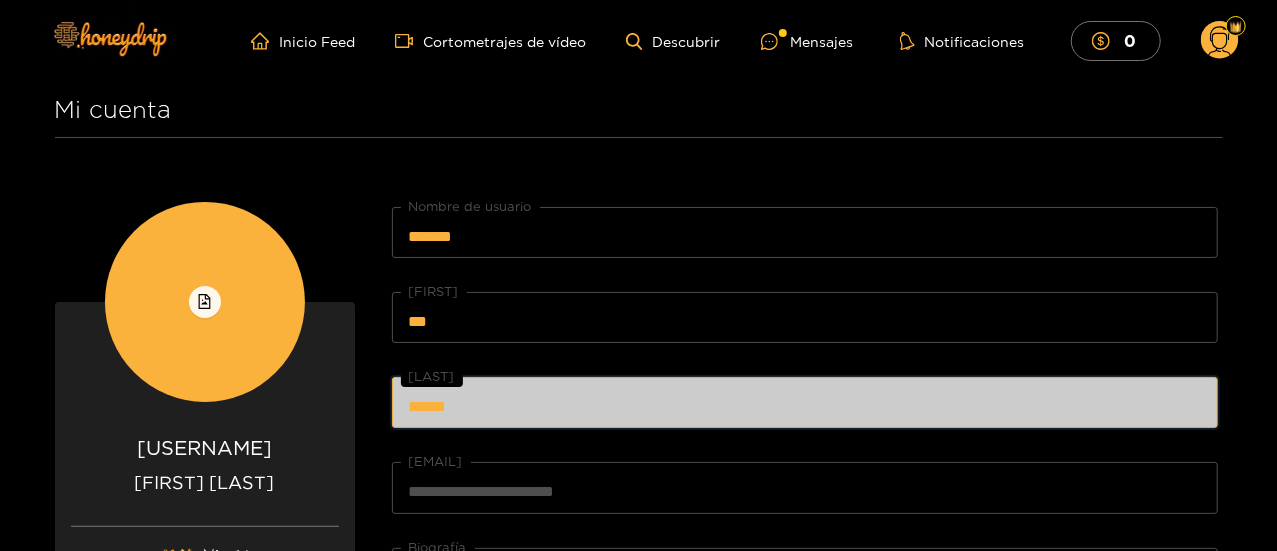 scroll, scrollTop: 482, scrollLeft: 0, axis: vertical 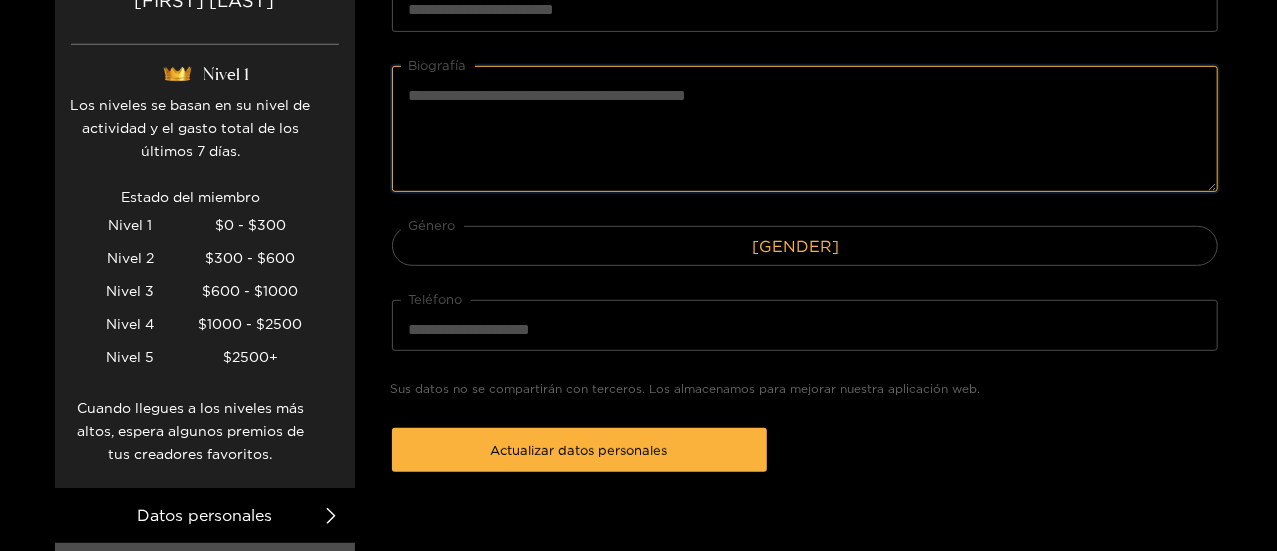 drag, startPoint x: 835, startPoint y: 137, endPoint x: 1126, endPoint y: 143, distance: 291.06186 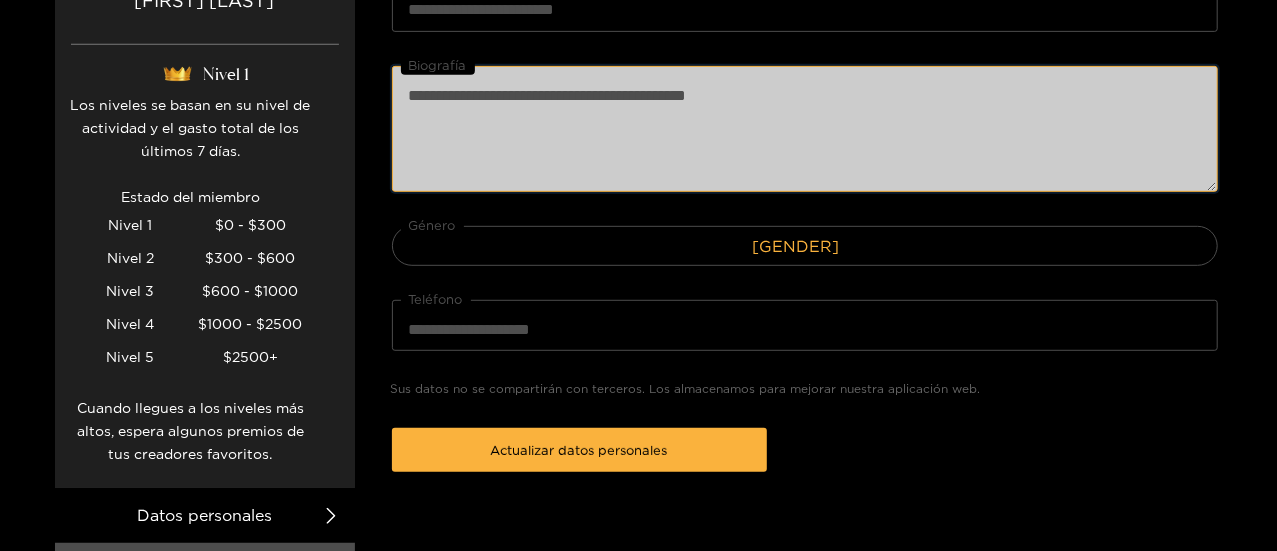 scroll, scrollTop: 0, scrollLeft: 0, axis: both 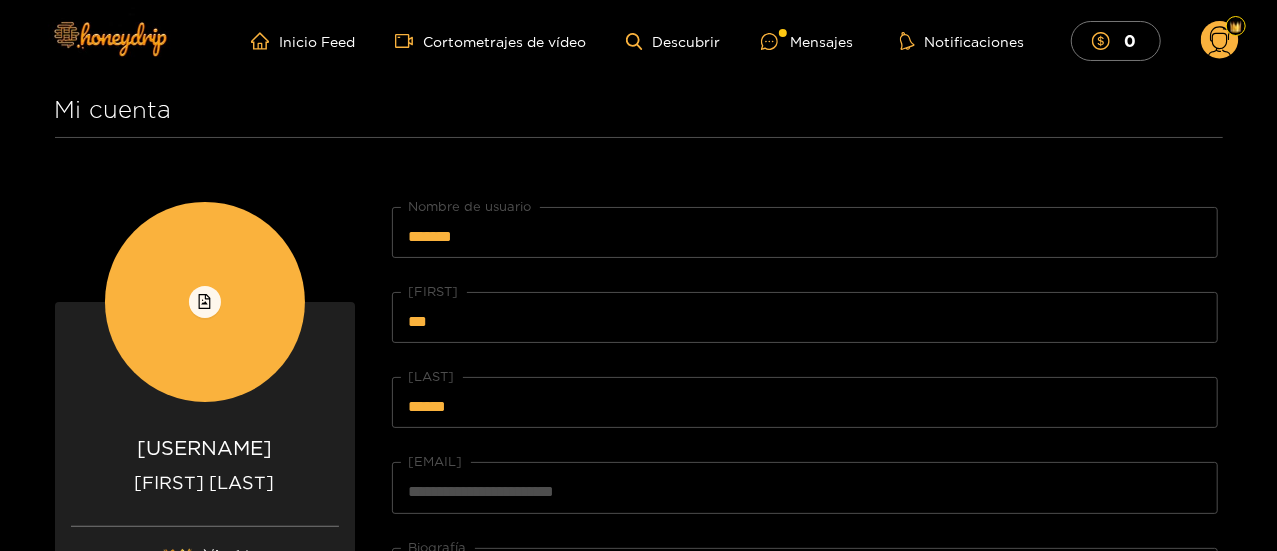 click on "**********" at bounding box center (639, 581) 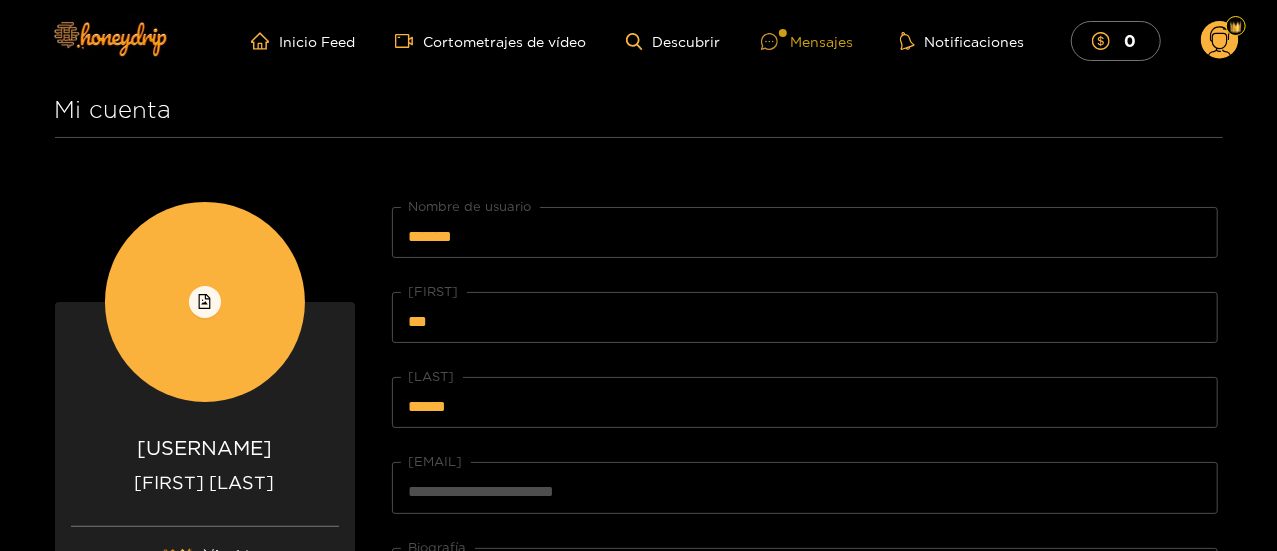 click on "Mensajes" at bounding box center [822, 41] 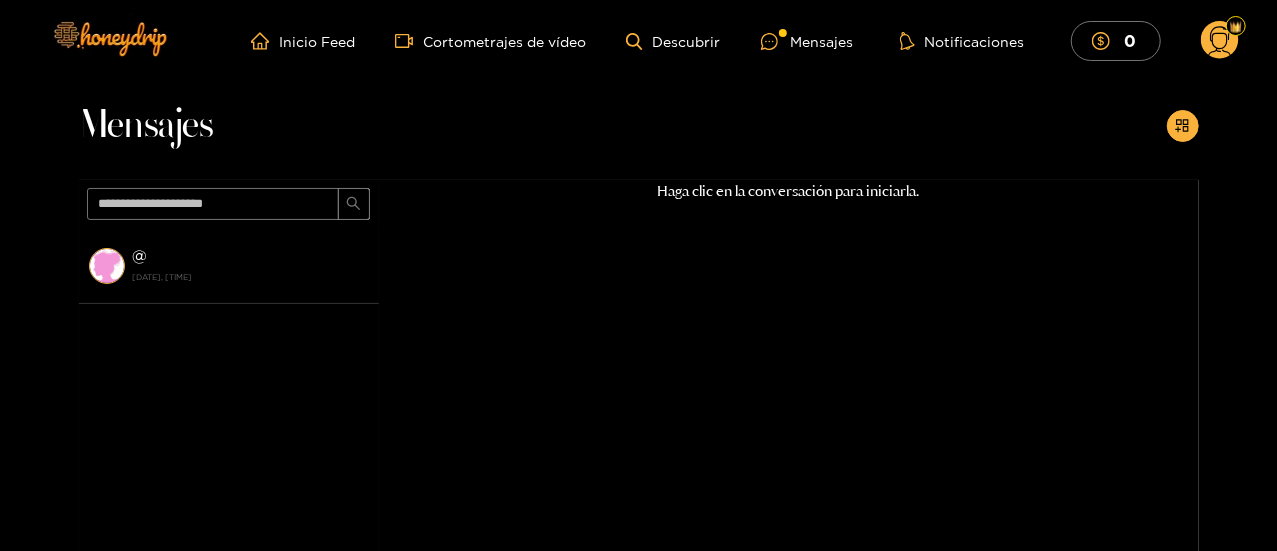 click 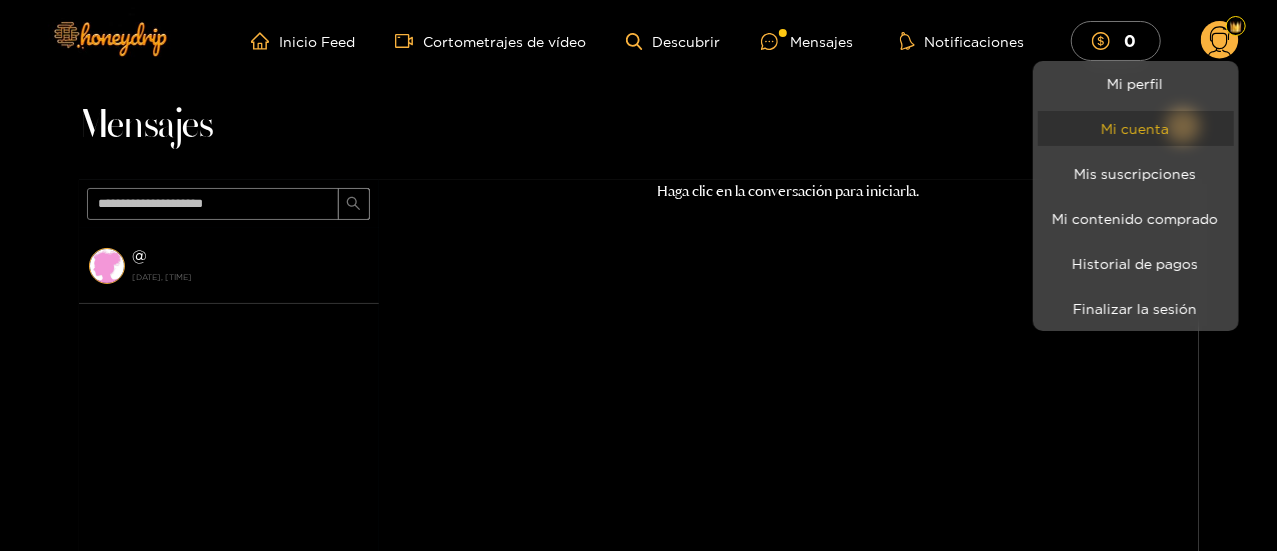 click on "Mi cuenta" at bounding box center (1136, 128) 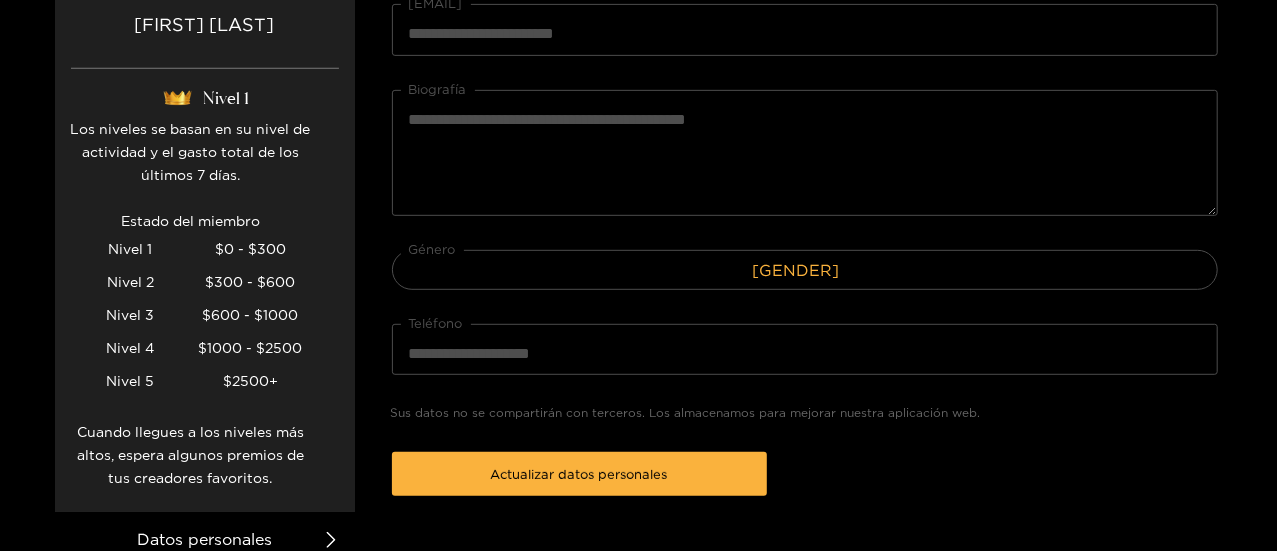 scroll, scrollTop: 591, scrollLeft: 0, axis: vertical 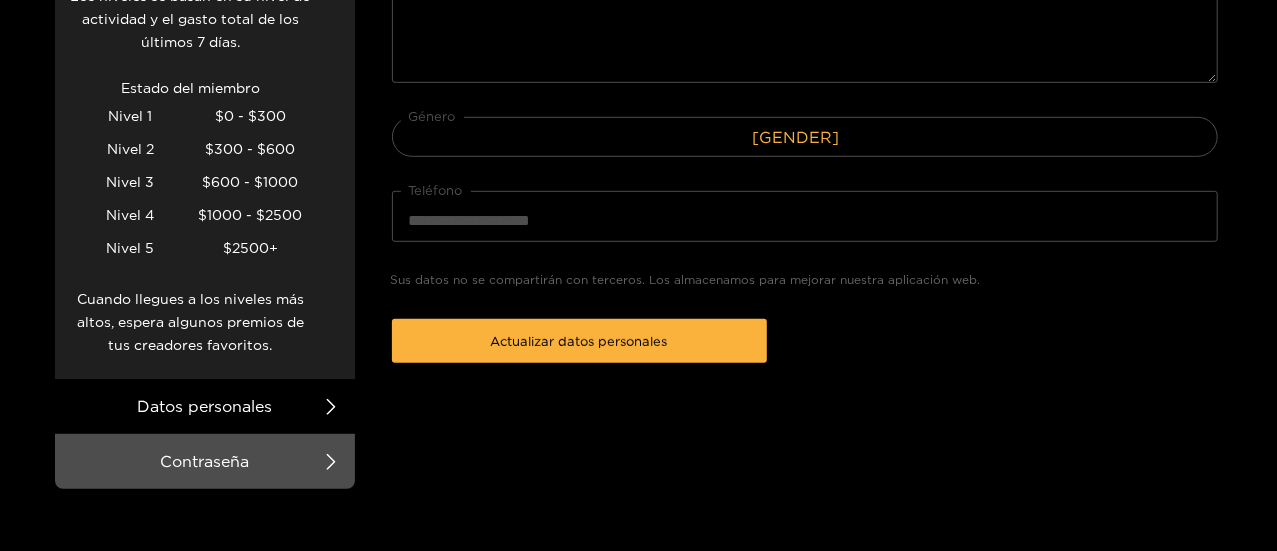 click at bounding box center [638, 275] 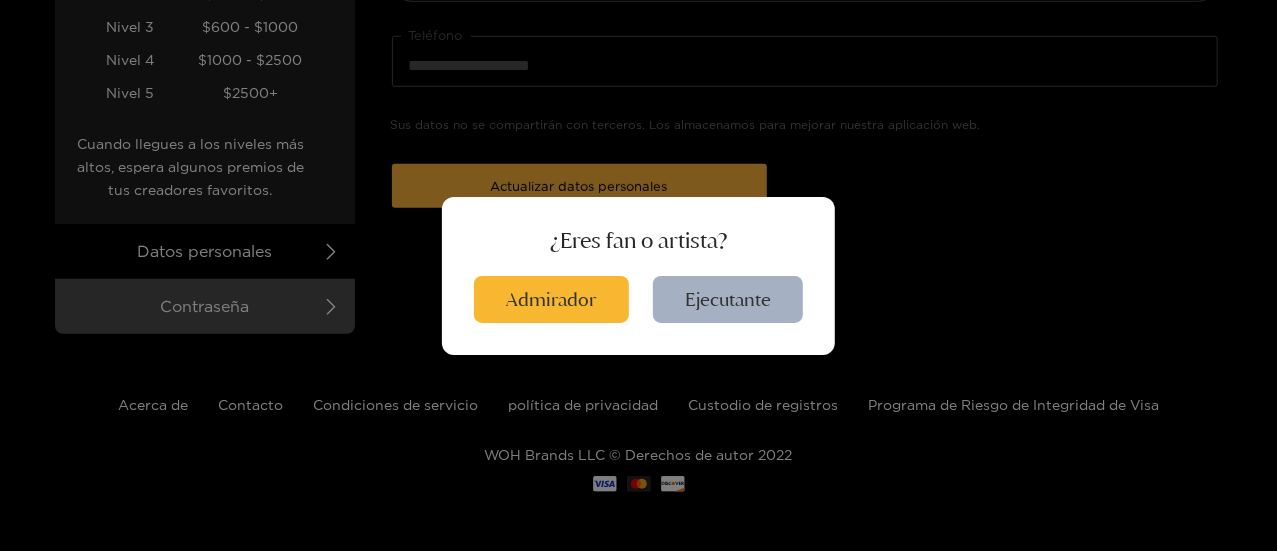 scroll, scrollTop: 0, scrollLeft: 0, axis: both 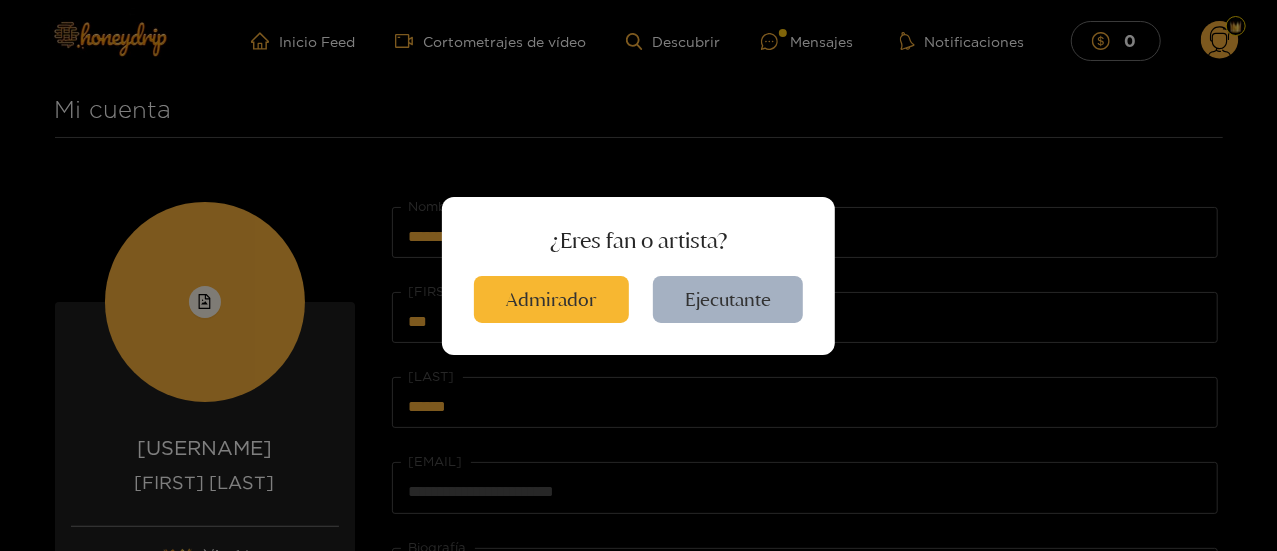 click on "¿Eres fan o artista? Admirador Ejecutante" at bounding box center (638, 275) 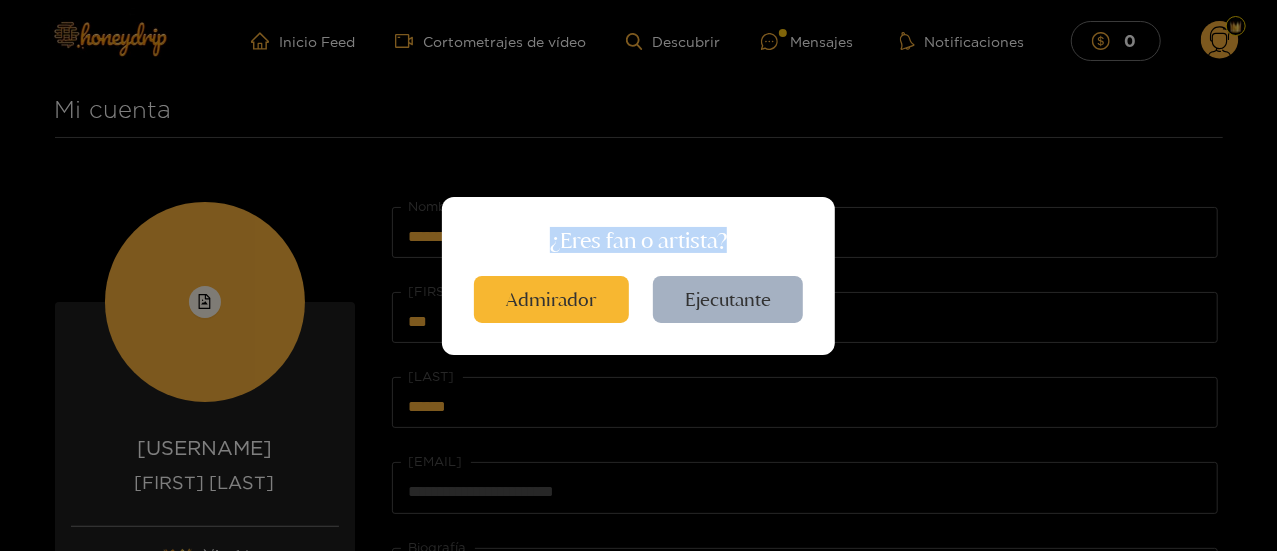 click on "¿Eres fan o artista? Admirador Ejecutante" at bounding box center [638, 275] 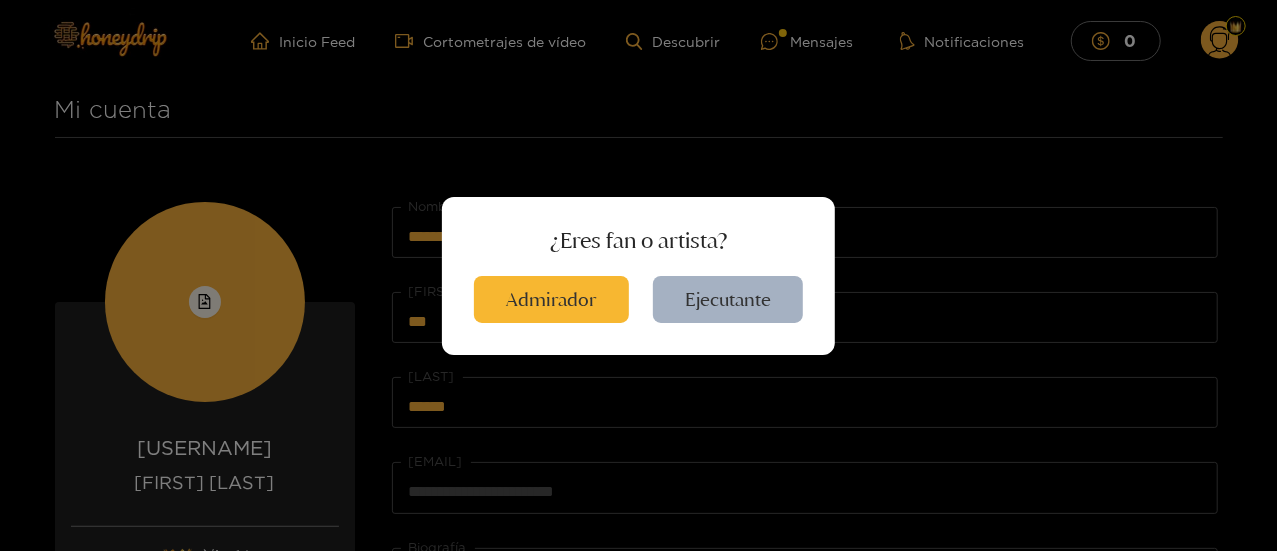 click on "¿Eres fan o artista? Admirador Ejecutante" at bounding box center [638, 275] 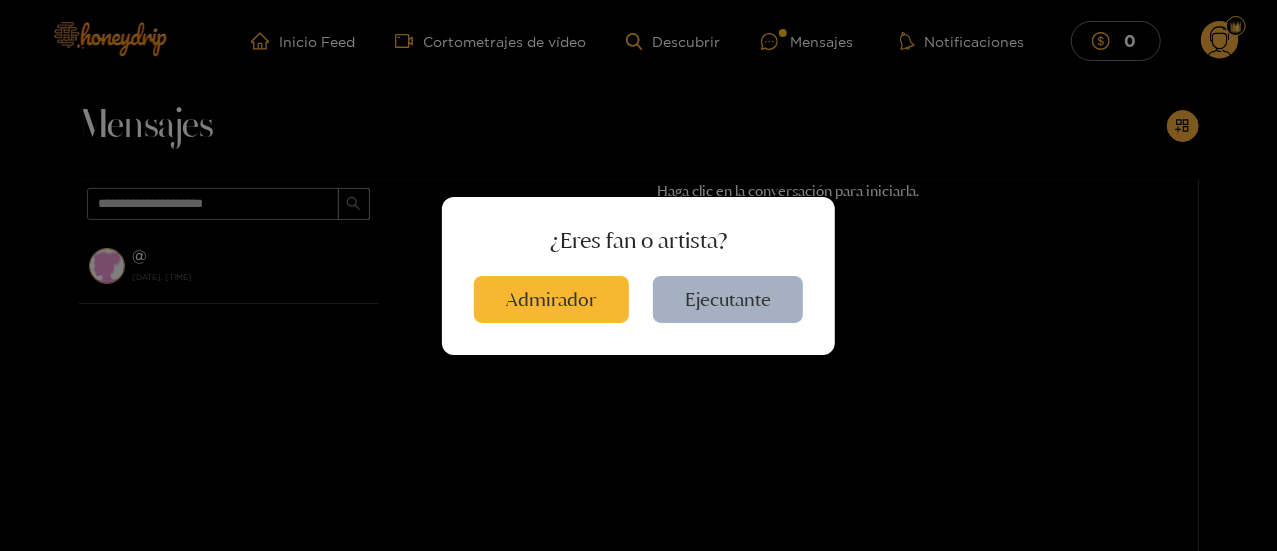 click on "¿Eres fan o artista? Admirador Ejecutante" at bounding box center (638, 275) 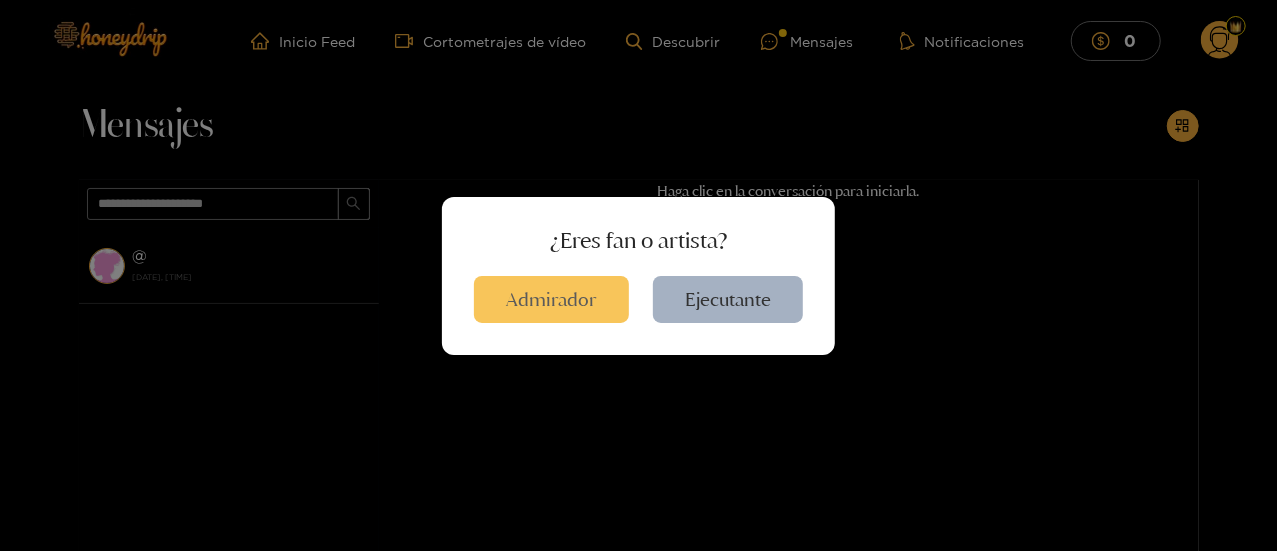 click on "Admirador" at bounding box center [551, 299] 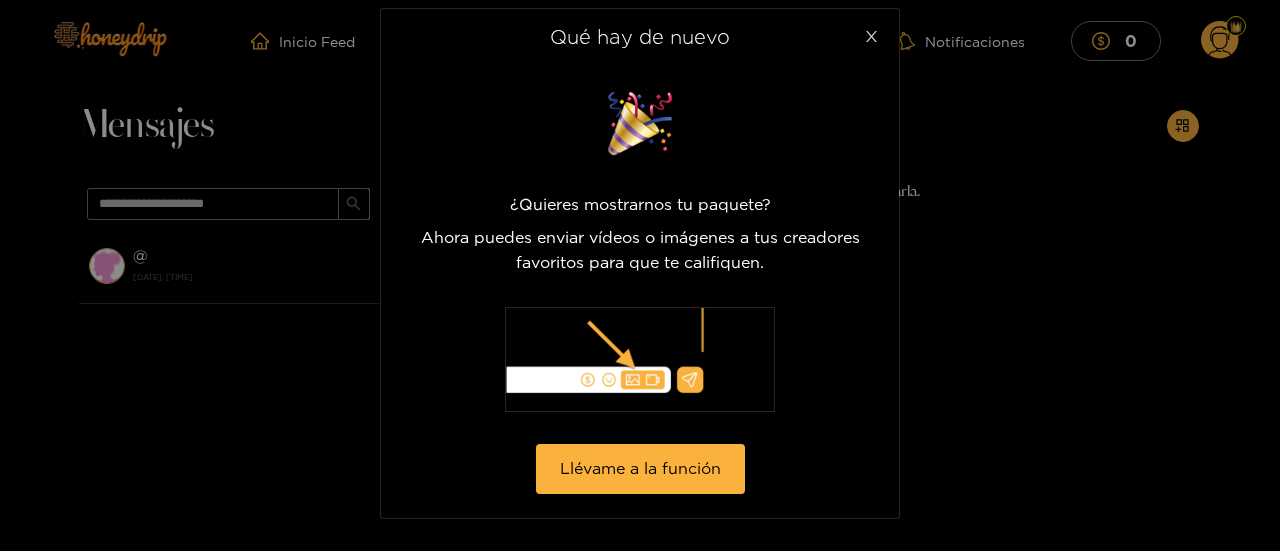 click 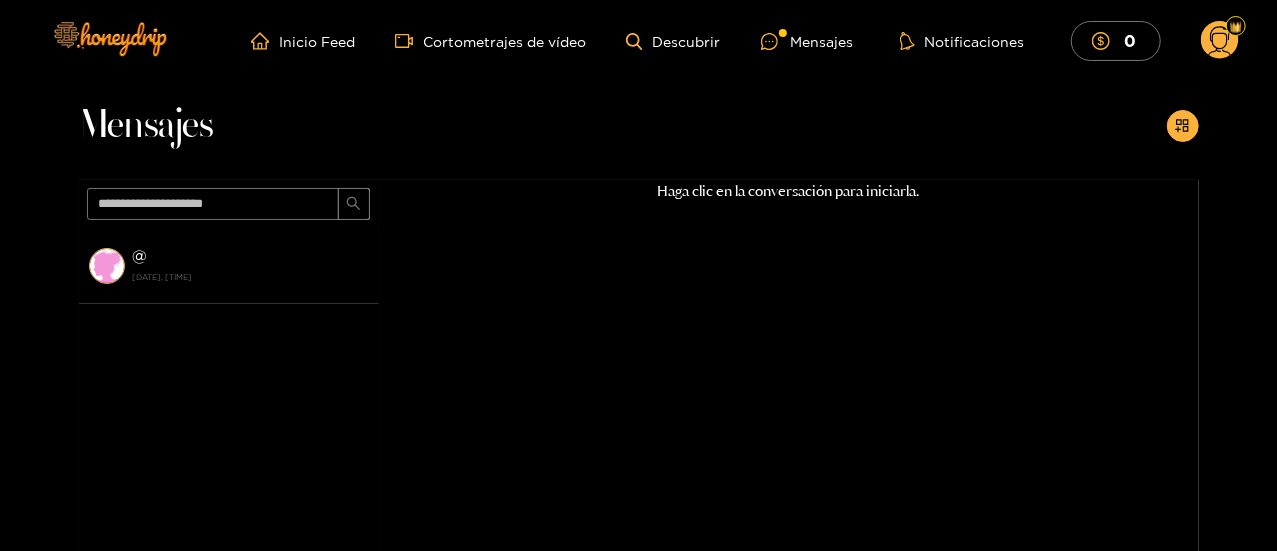 click on "Inicio Feed Cortometrajes de vídeo Descubrir Mensajes Notificaciones 0 0 0 vídeos descubrir mensajes perfil" at bounding box center (638, 41) 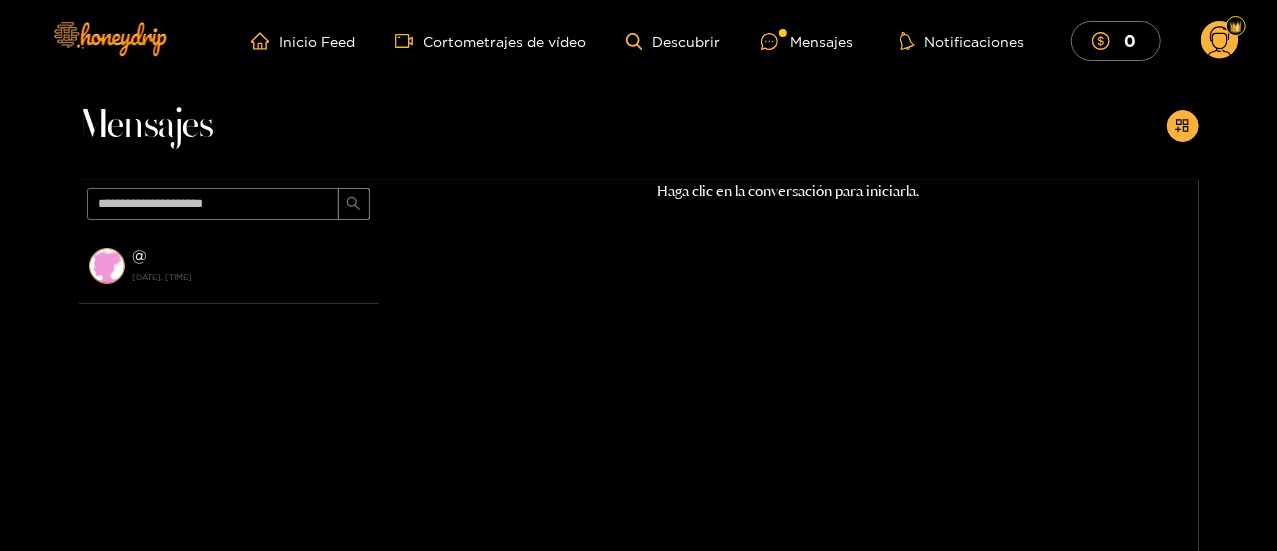 click 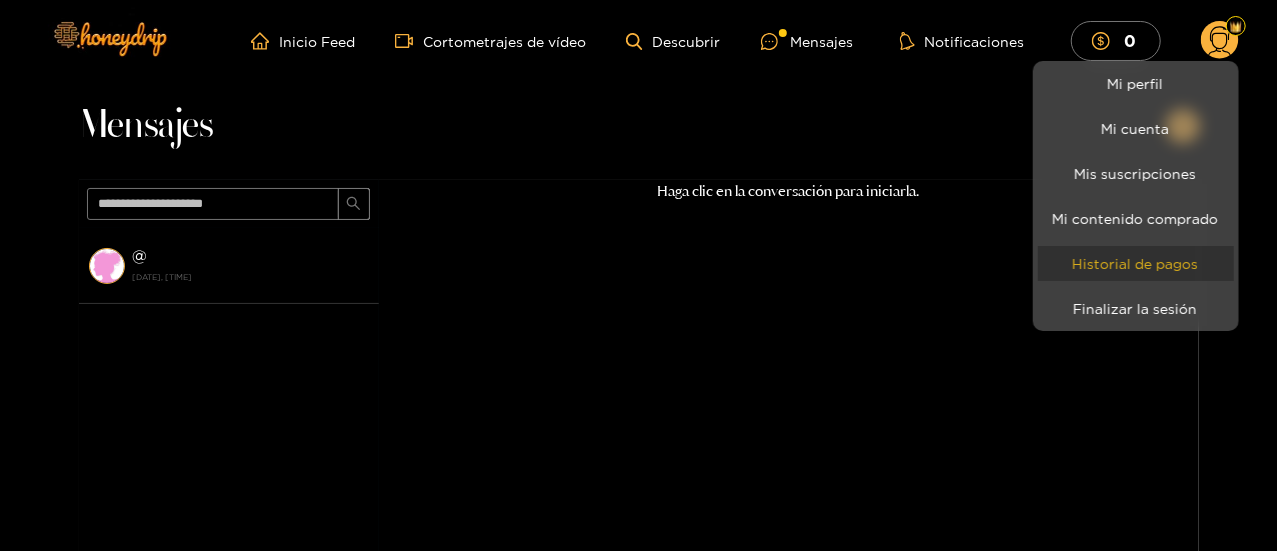 click on "Historial de pagos" at bounding box center [1136, 263] 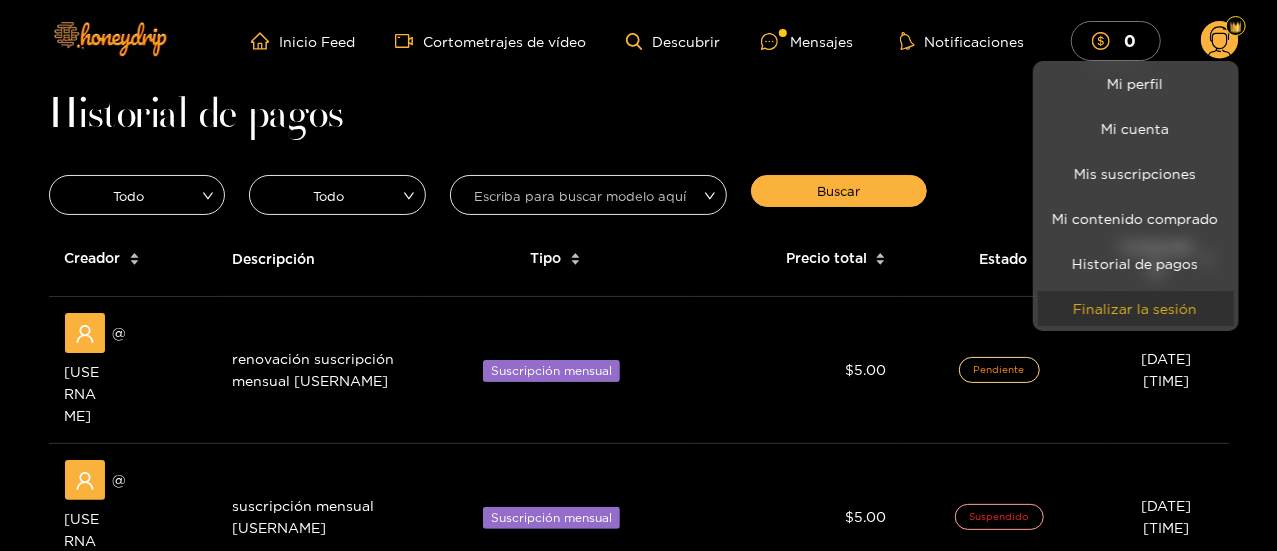 click on "Finalizar la sesión" at bounding box center [1136, 308] 